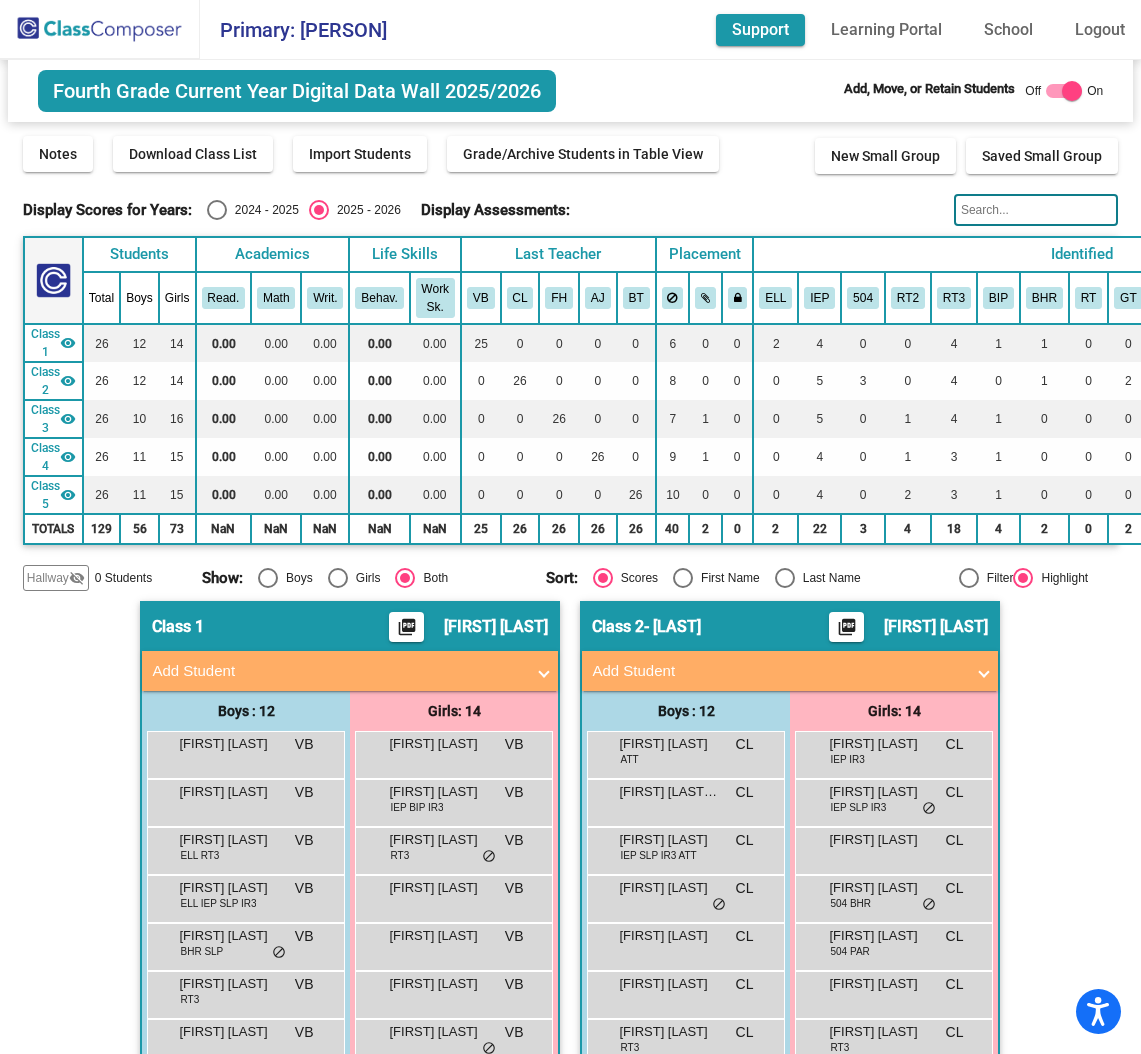 scroll, scrollTop: 0, scrollLeft: 0, axis: both 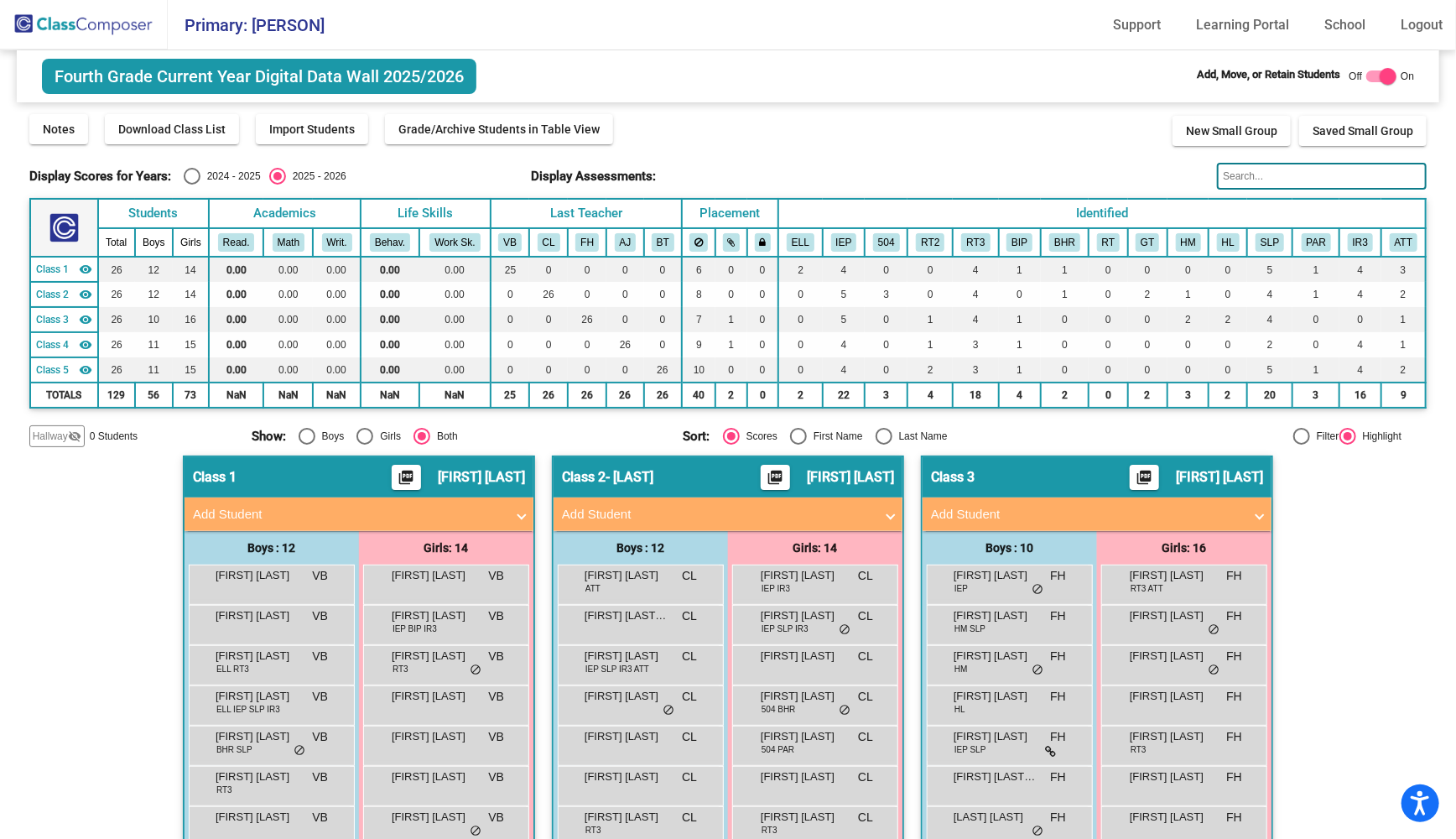 click 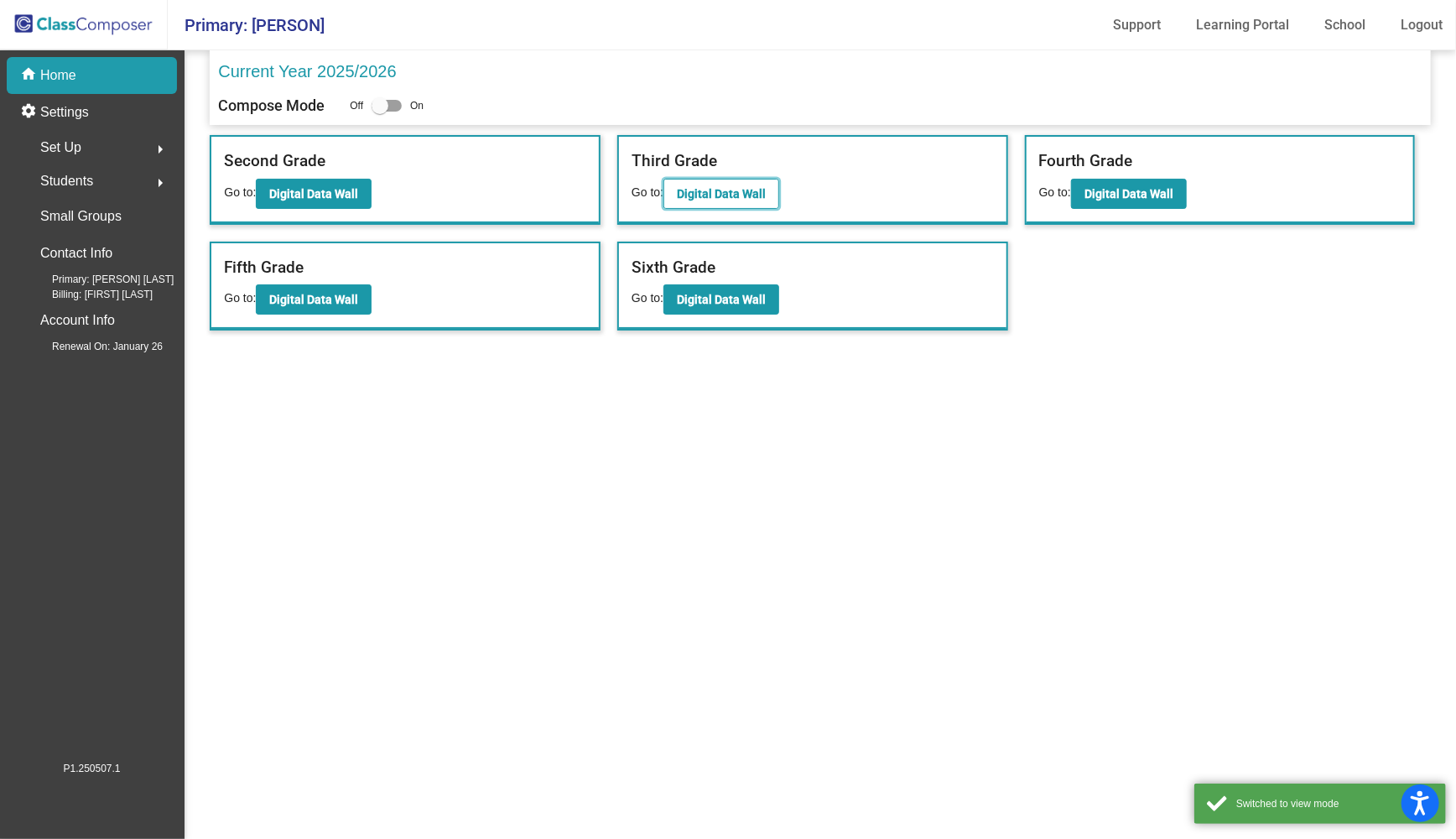 click on "Digital Data Wall" 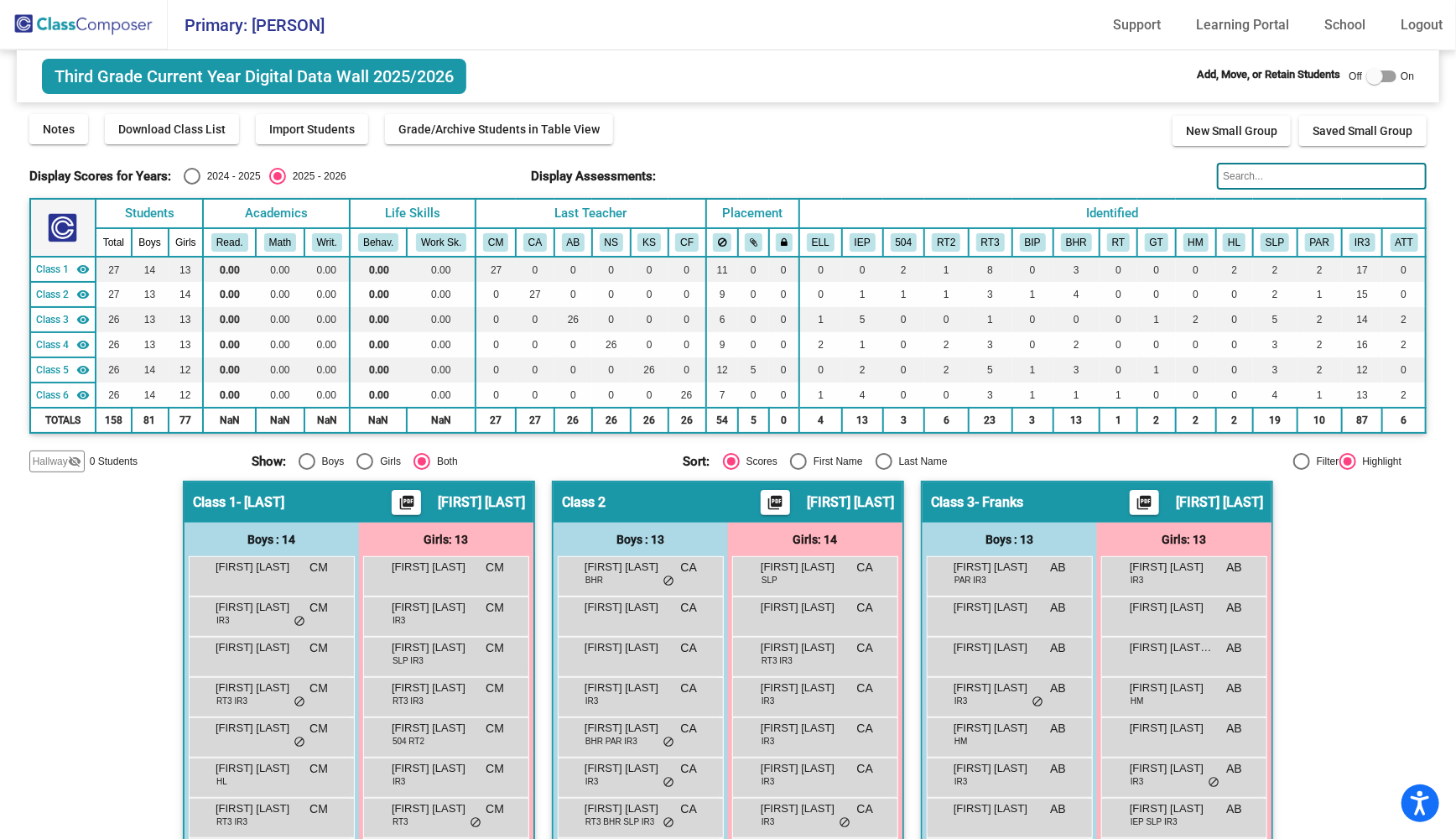click 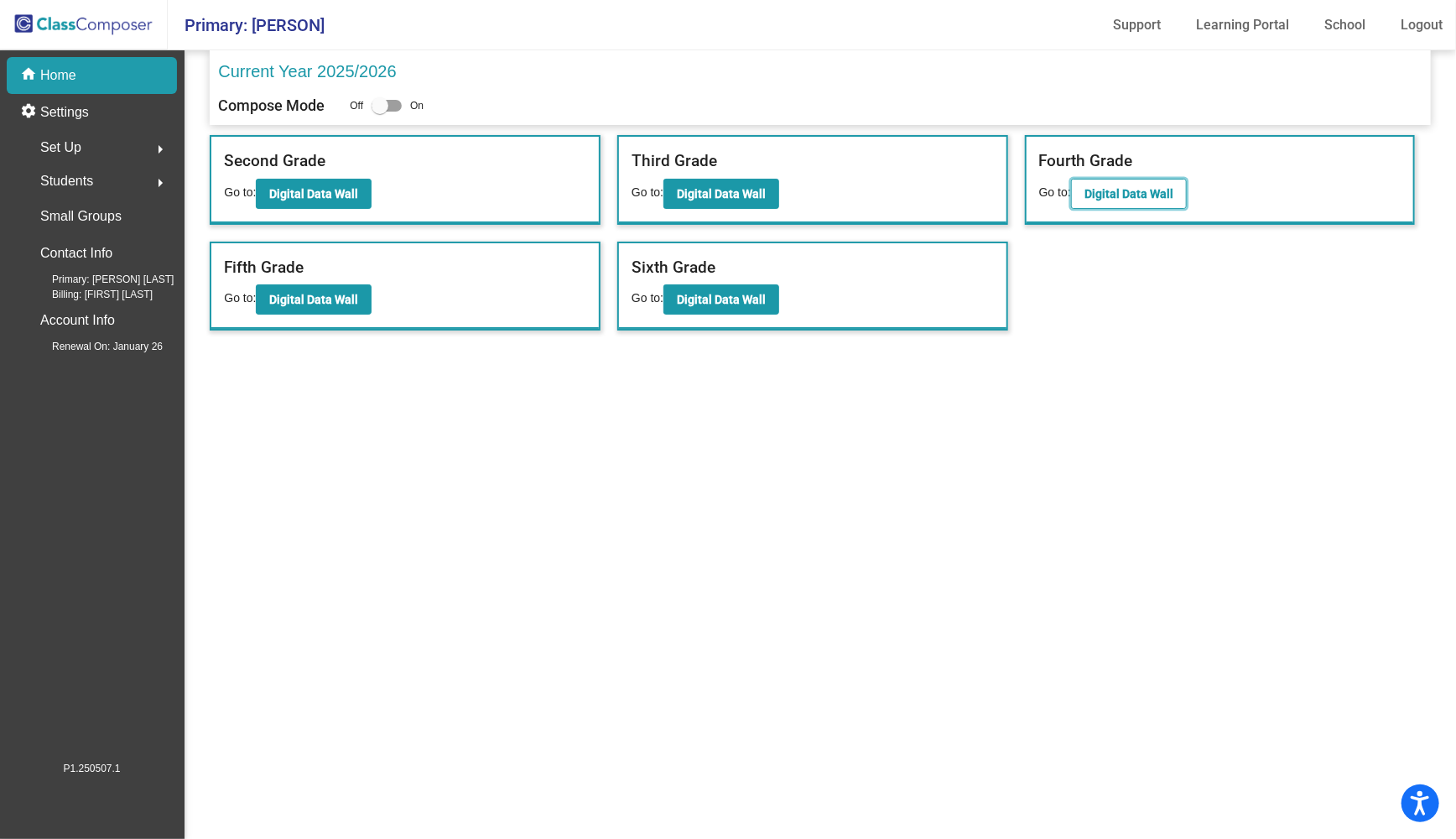 click on "Digital Data Wall" 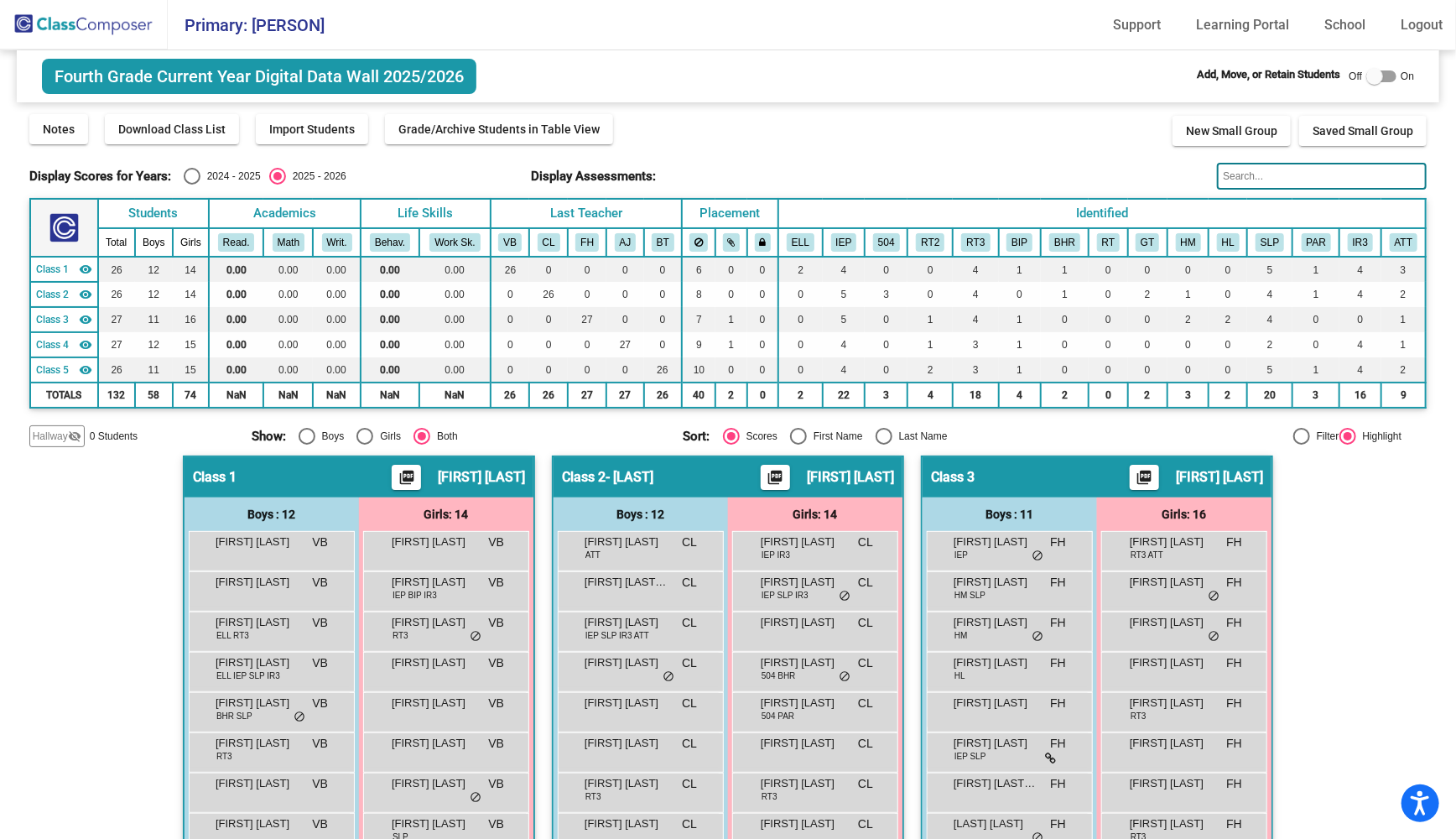 click 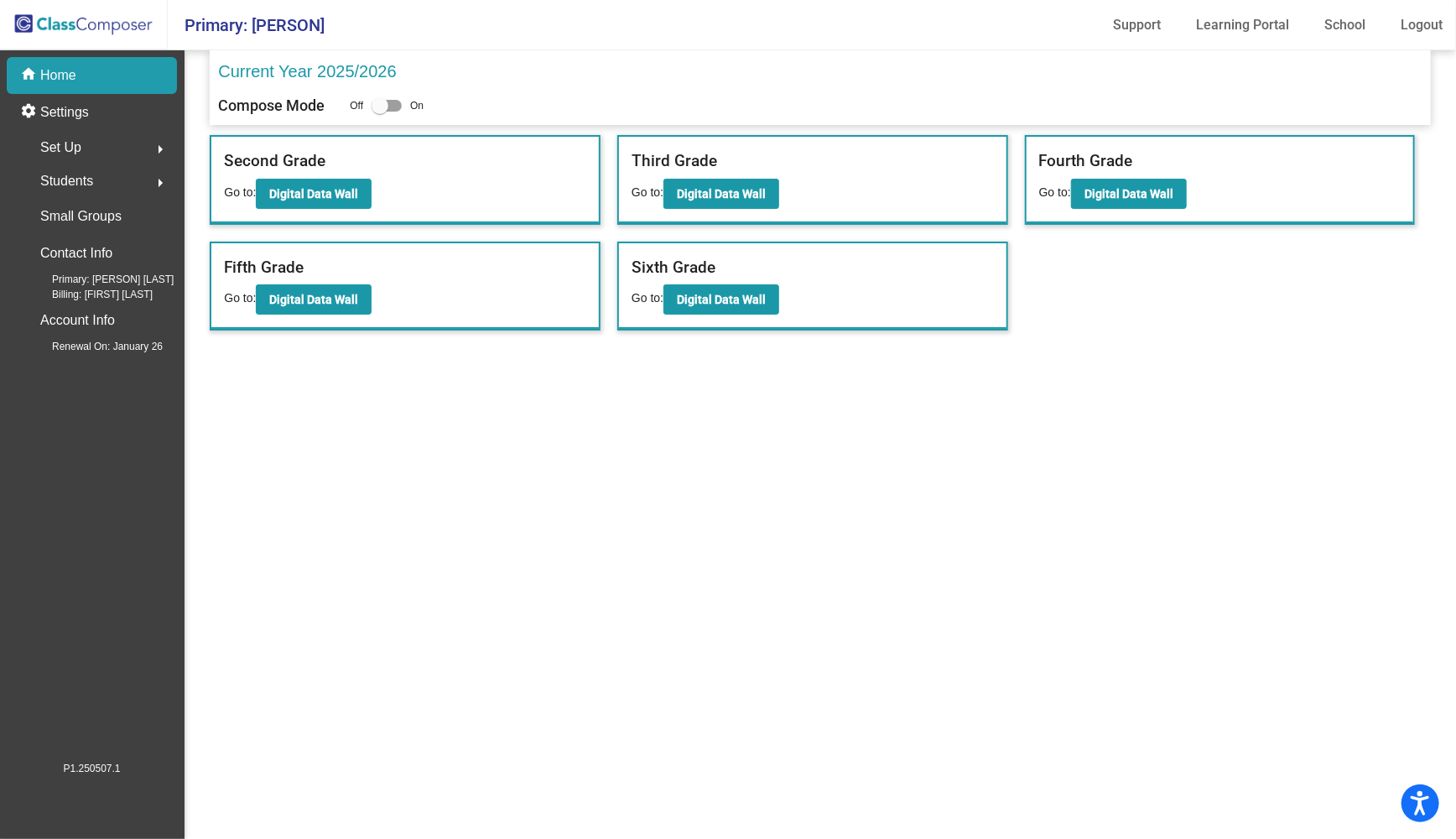 click 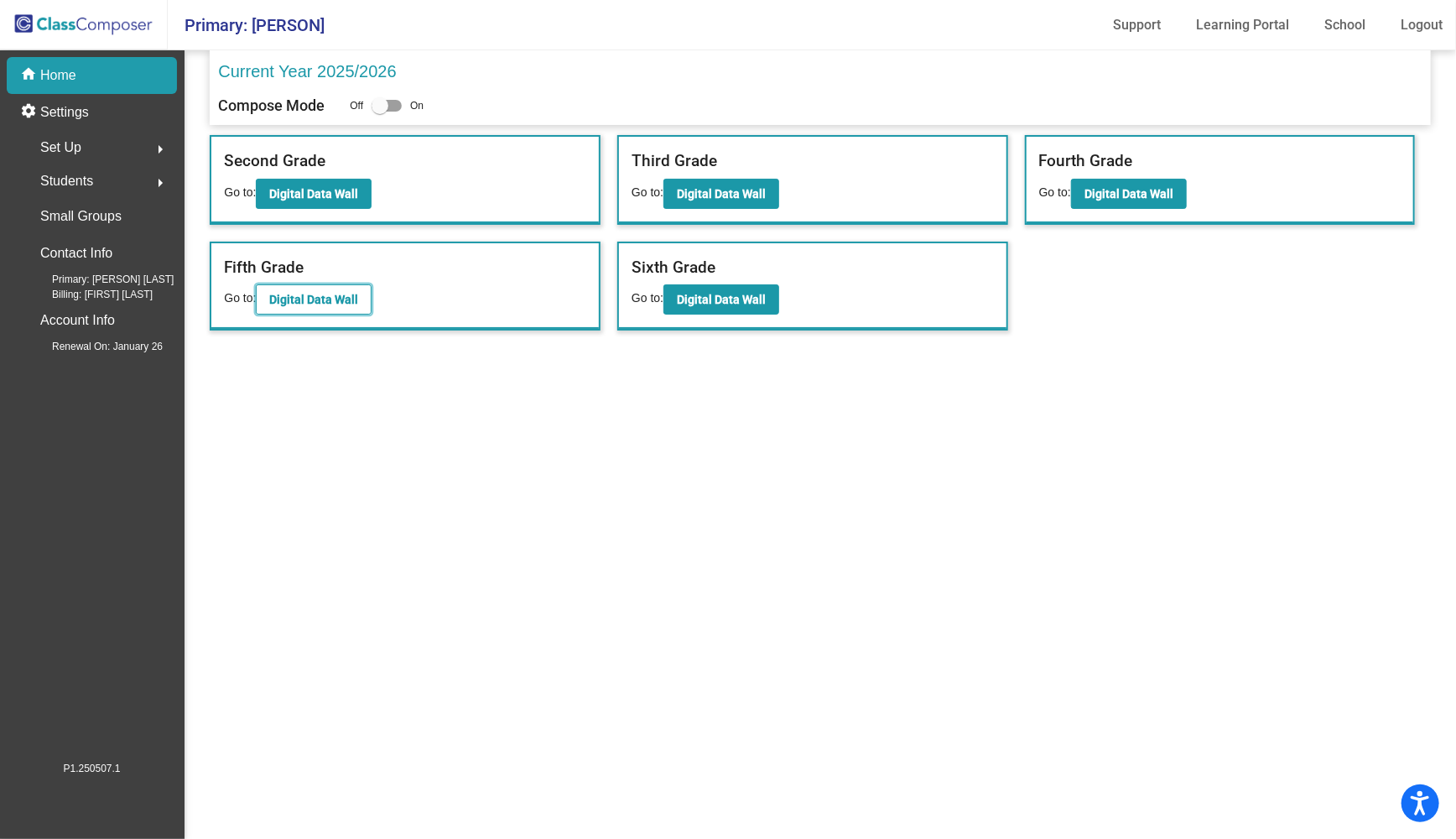 click on "Digital Data Wall" 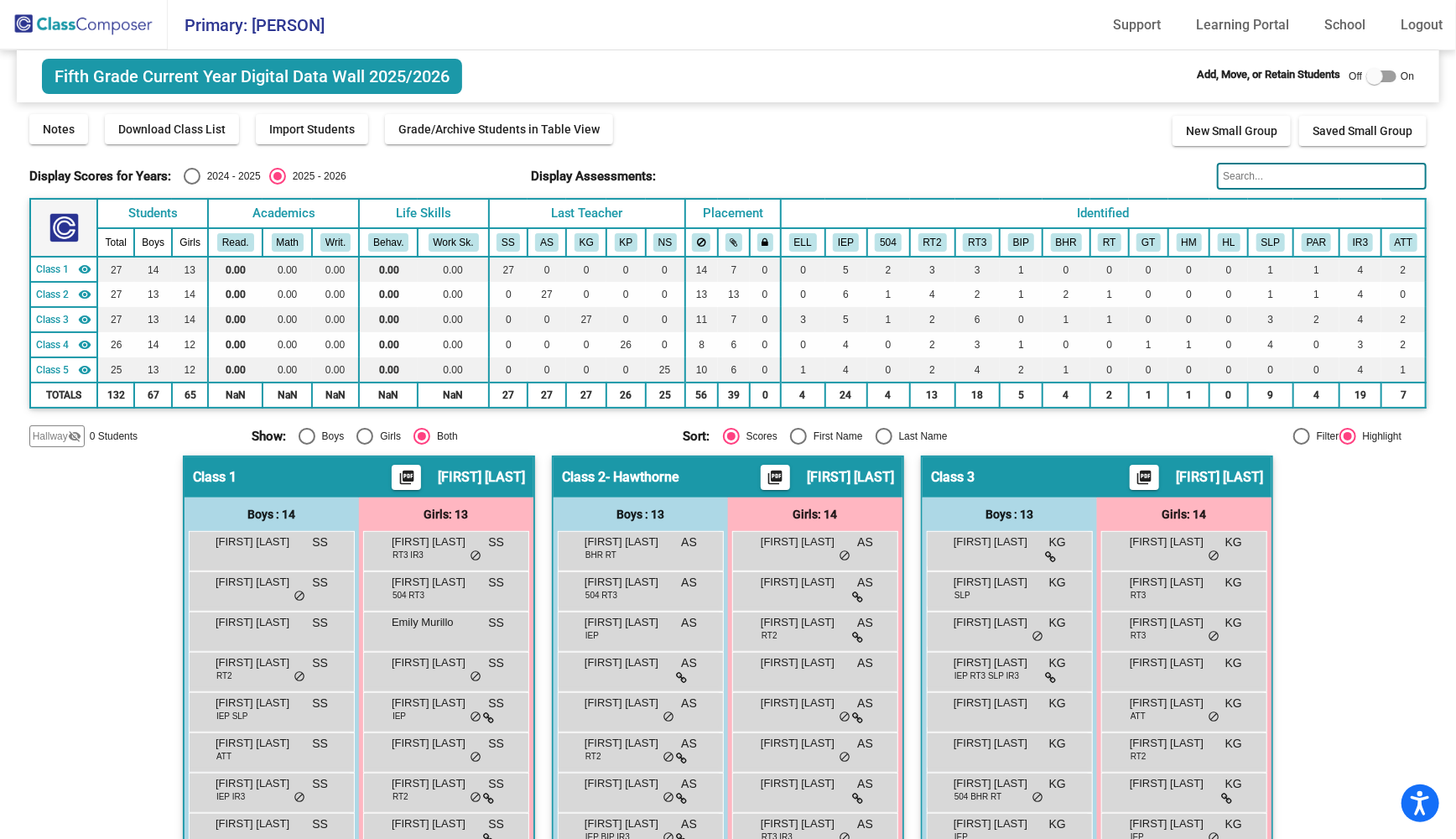 click 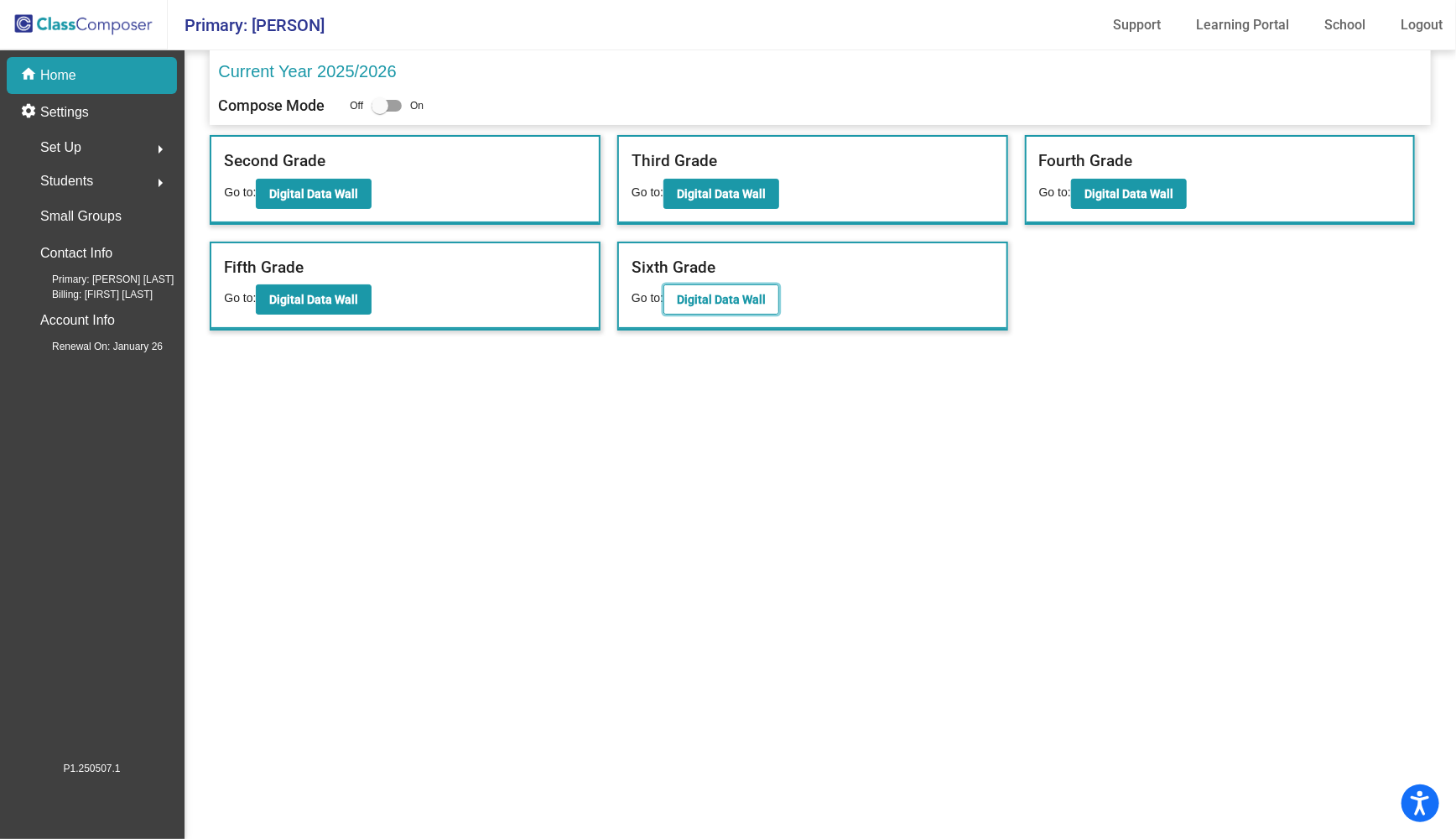 click on "Digital Data Wall" 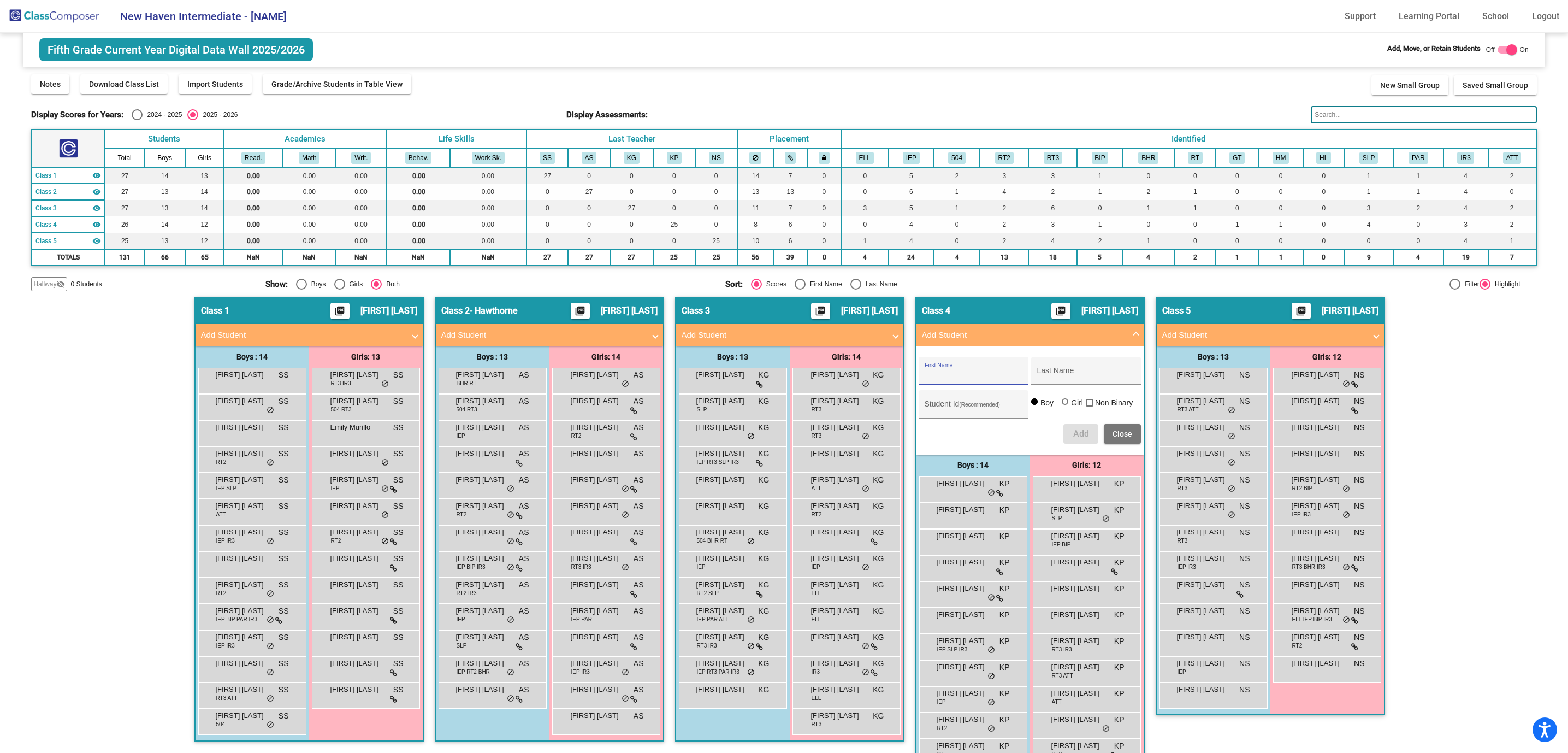 scroll, scrollTop: 0, scrollLeft: 0, axis: both 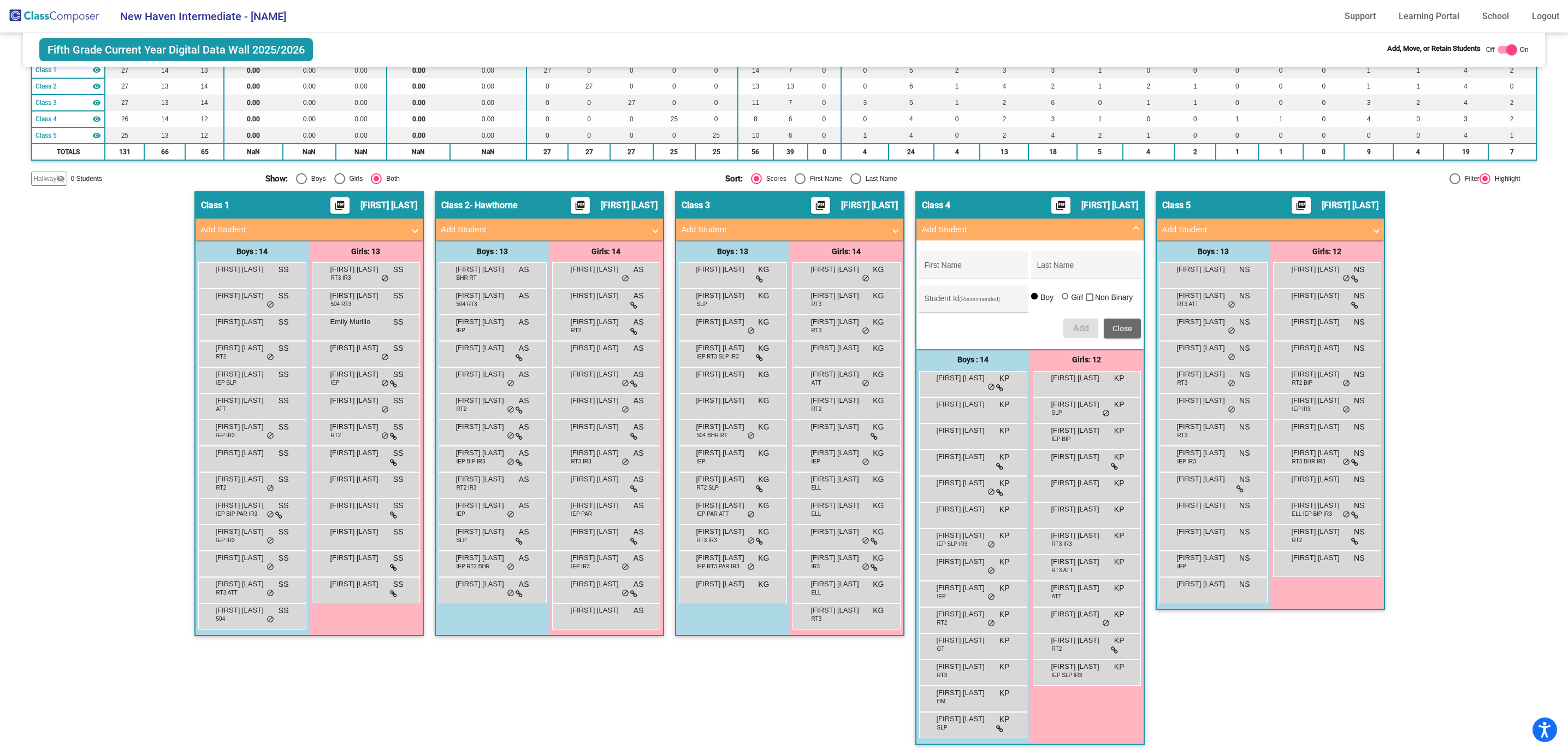 click on "Close" at bounding box center [1122, 328] 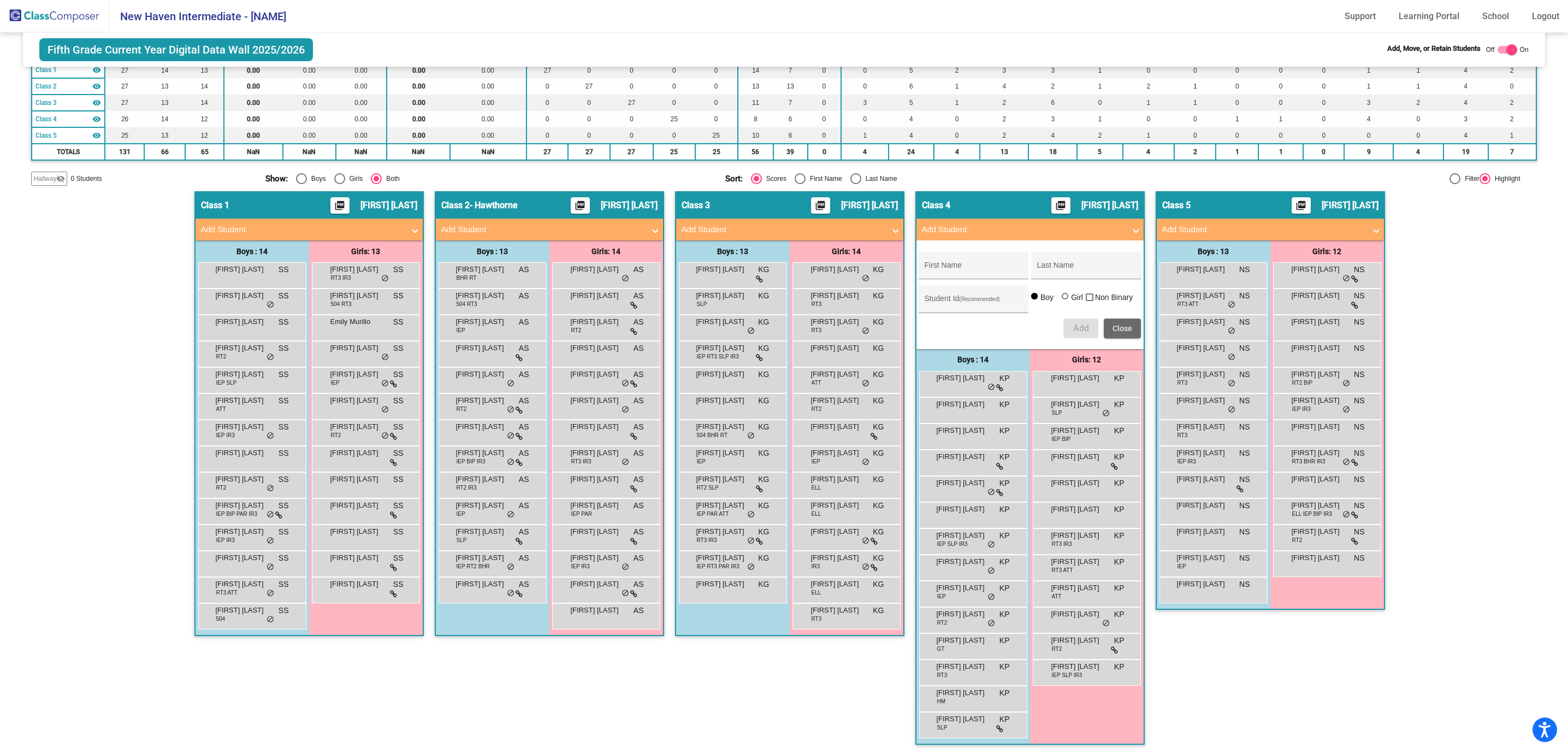 scroll, scrollTop: 0, scrollLeft: 0, axis: both 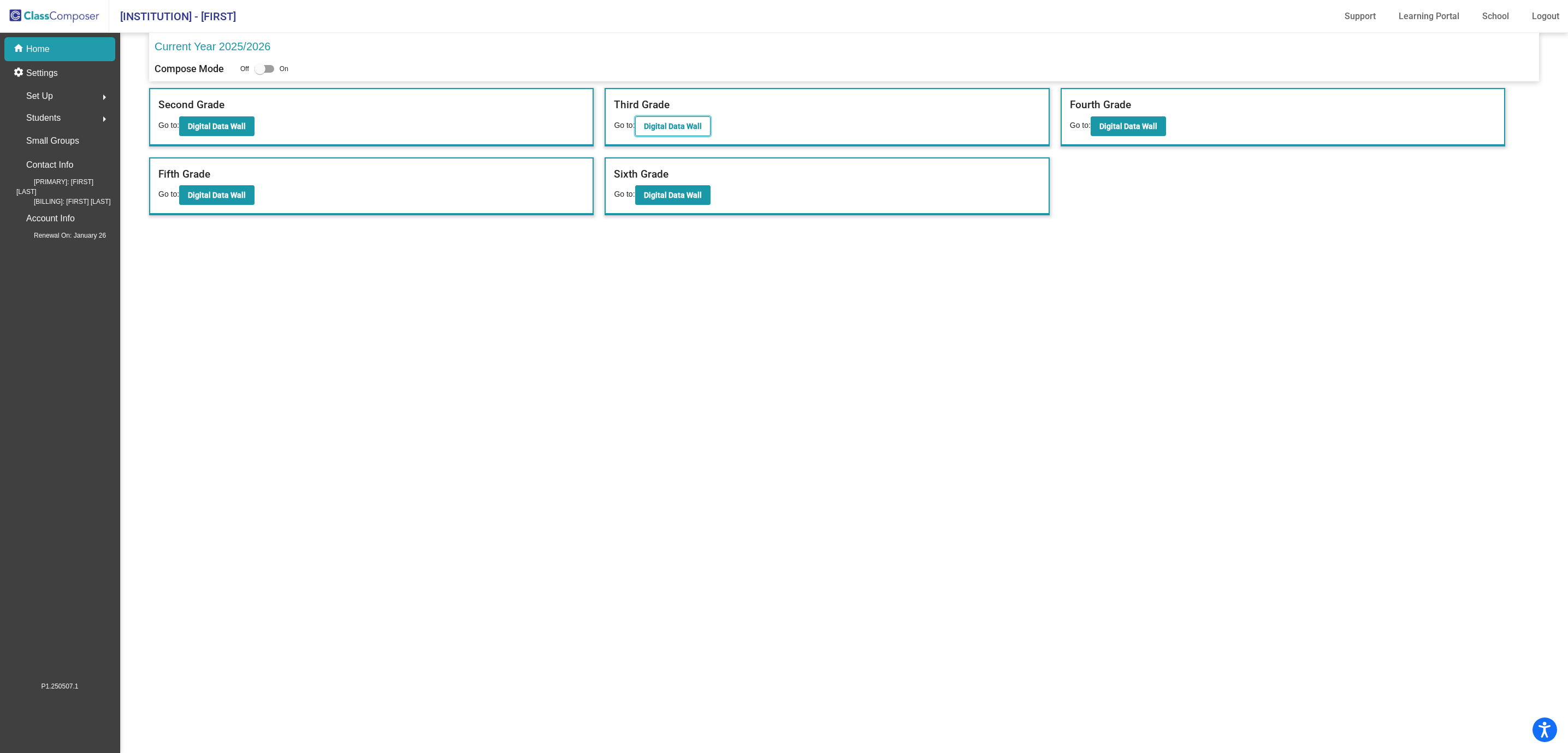 click on "Digital Data Wall" 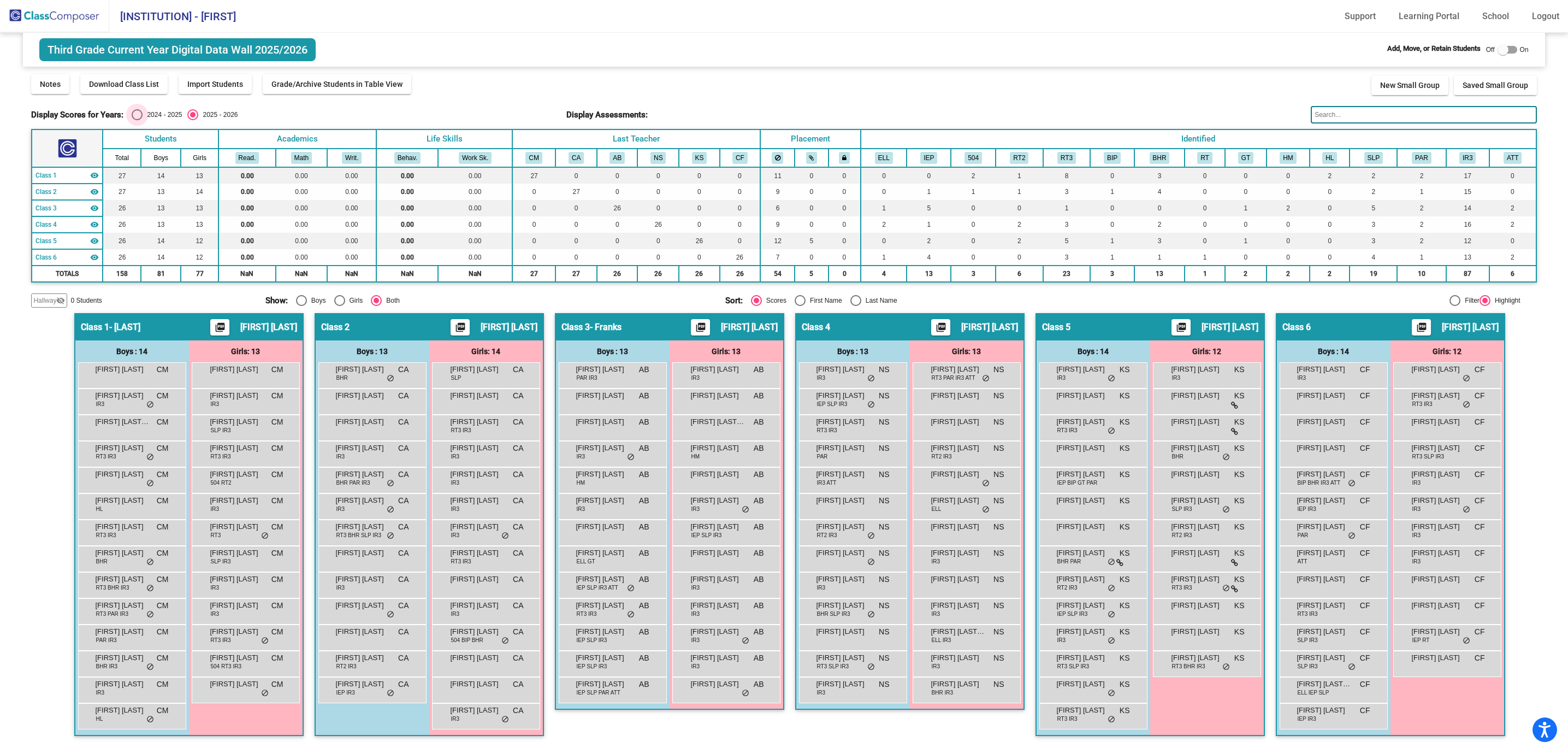 click on "2024 - 2025" at bounding box center [162, 115] 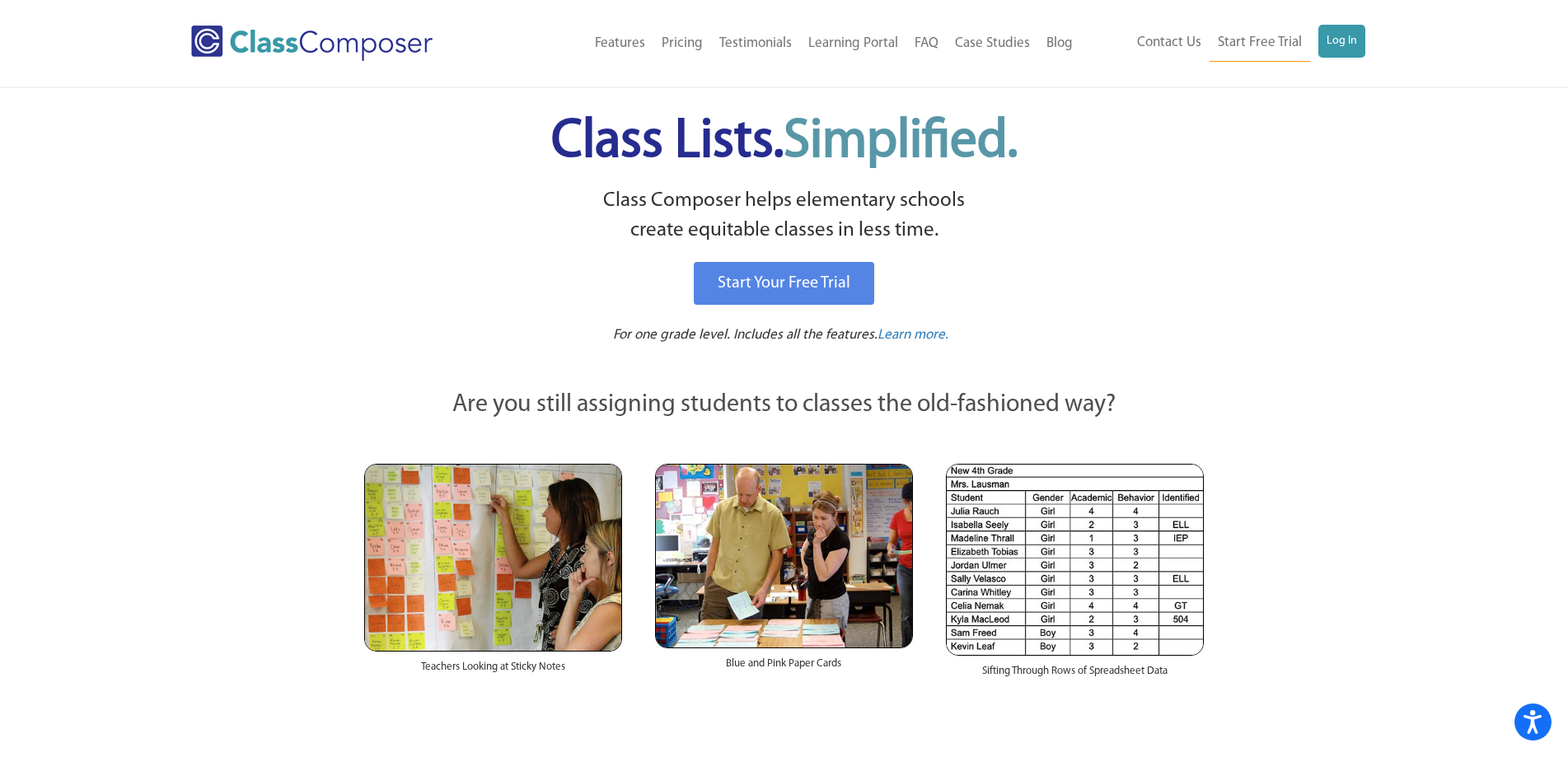 scroll, scrollTop: 0, scrollLeft: 0, axis: both 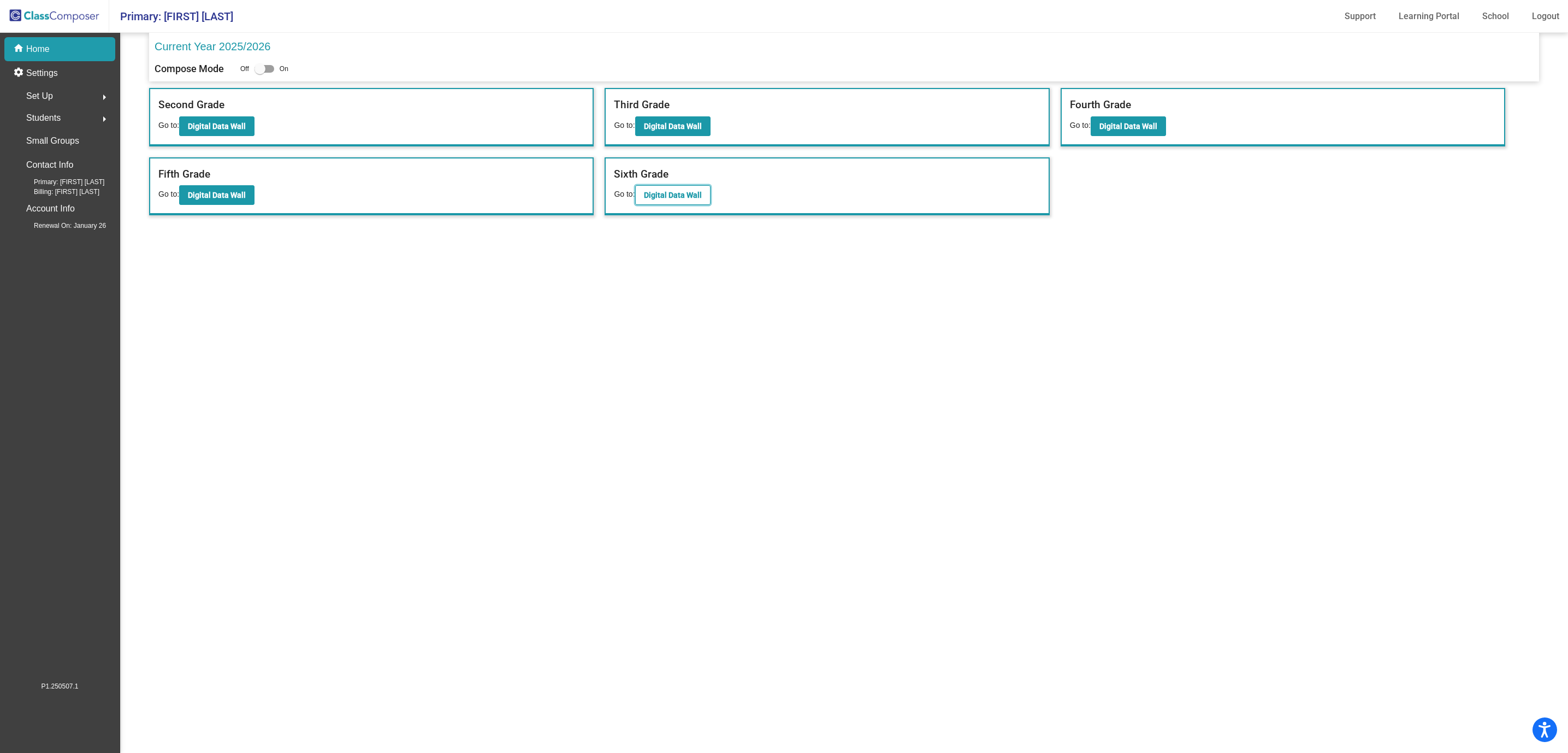 click on "Digital Data Wall" 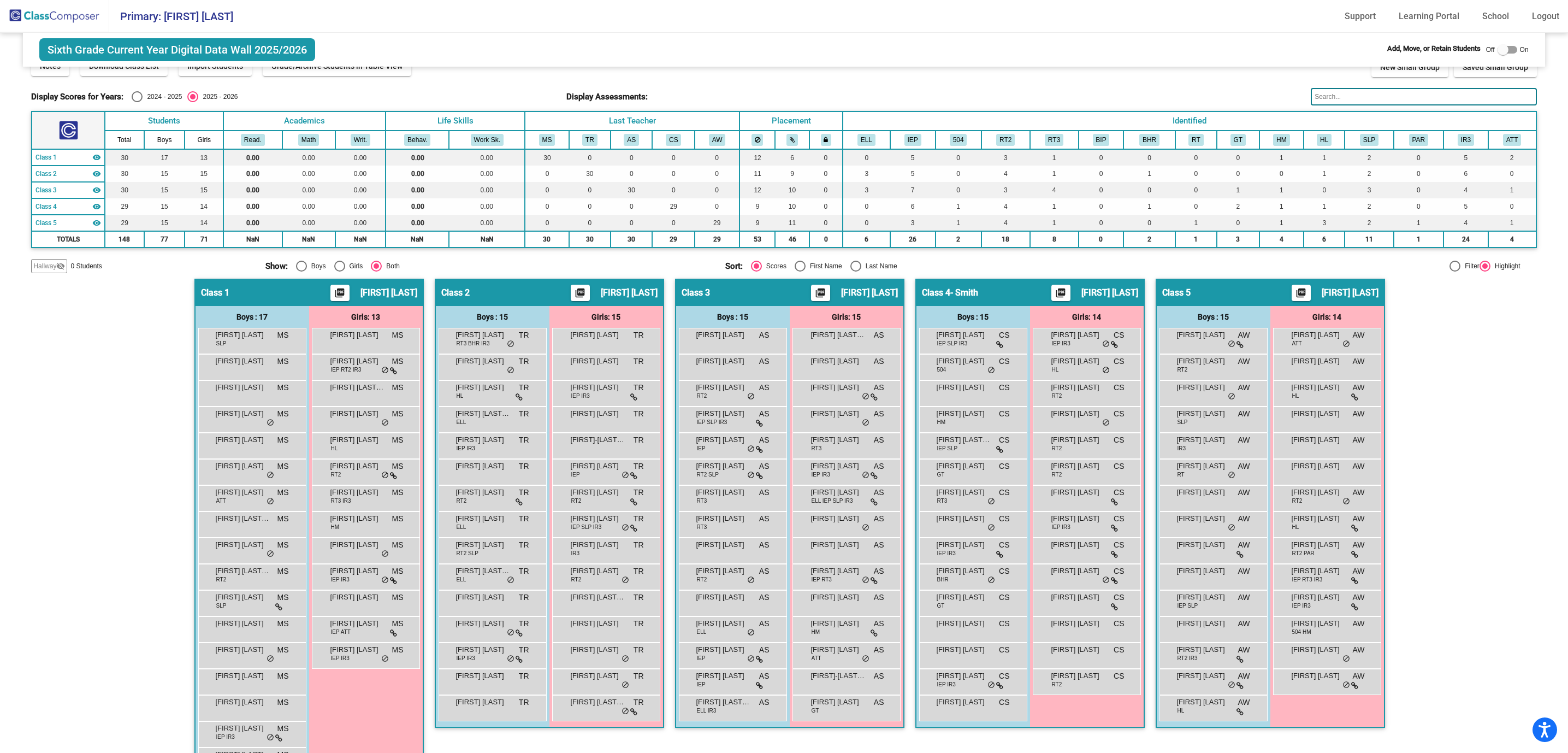 scroll, scrollTop: 0, scrollLeft: 0, axis: both 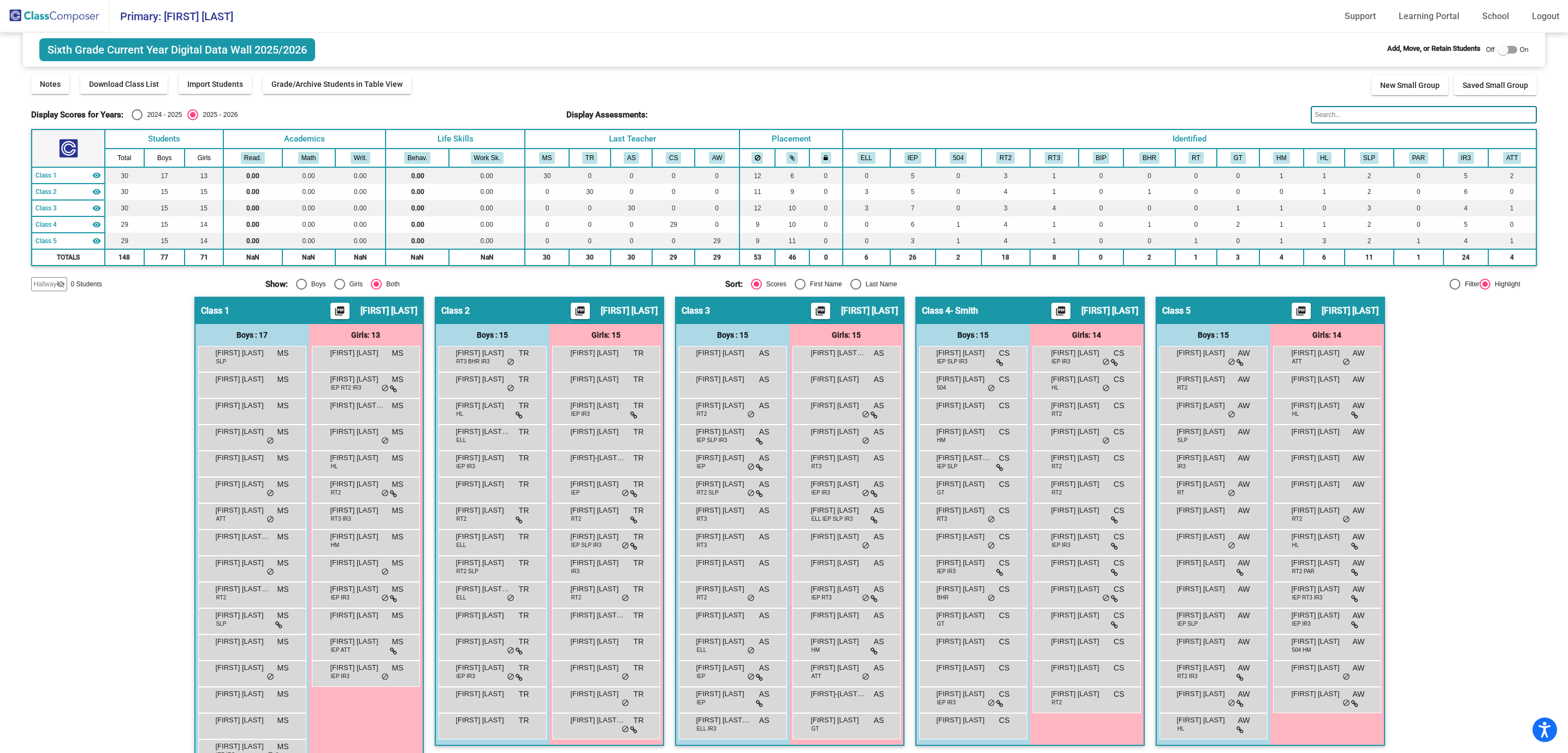 click 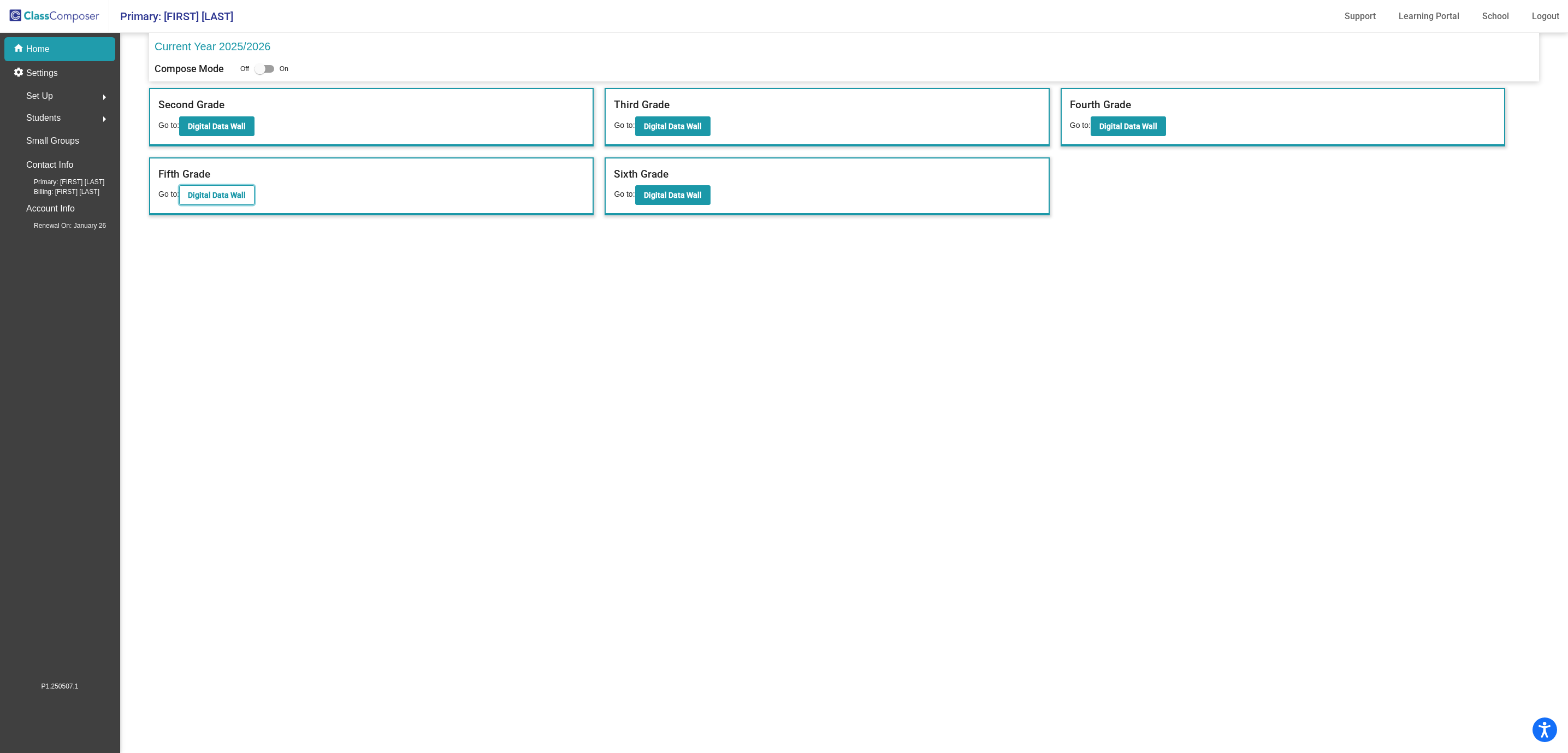 click on "Digital Data Wall" 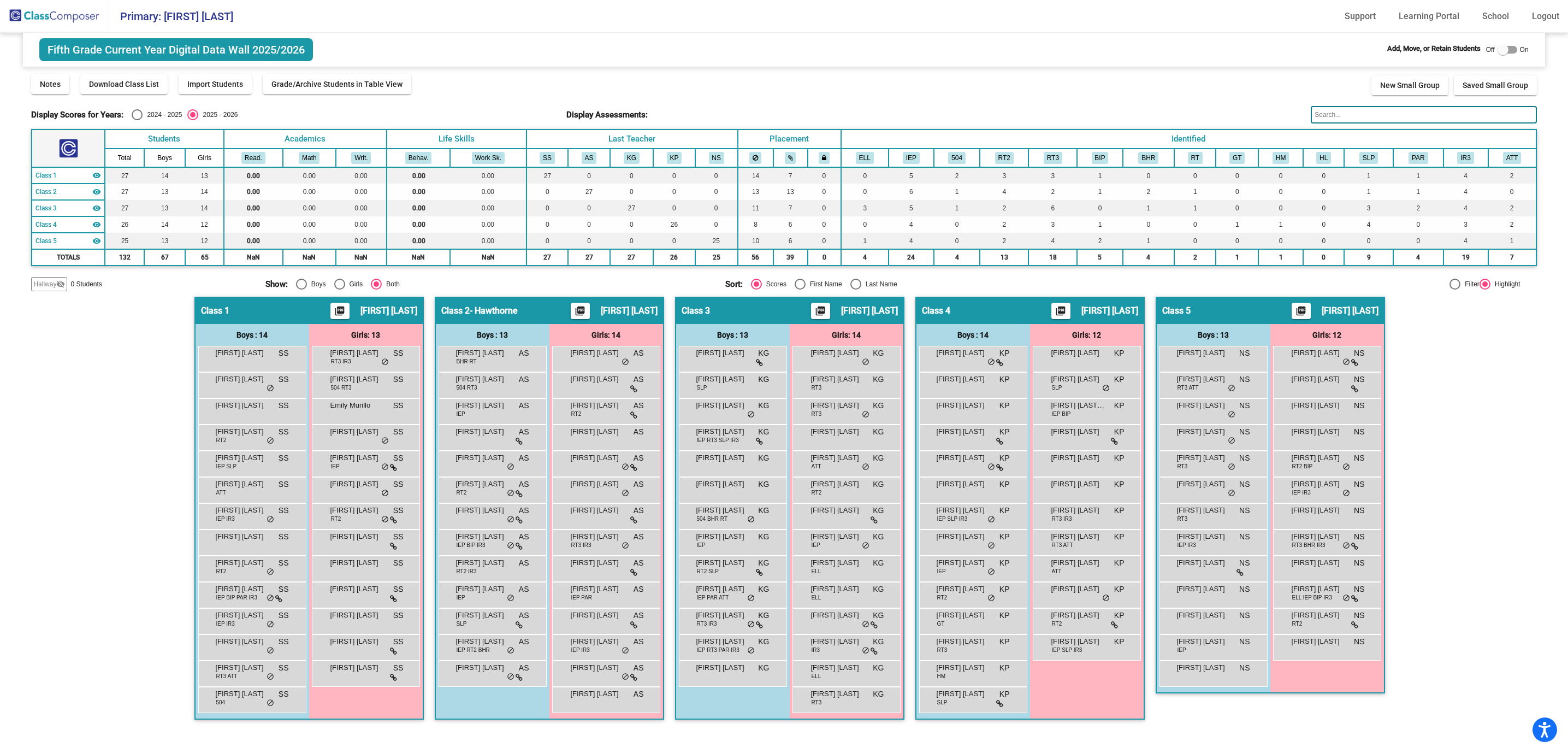 click 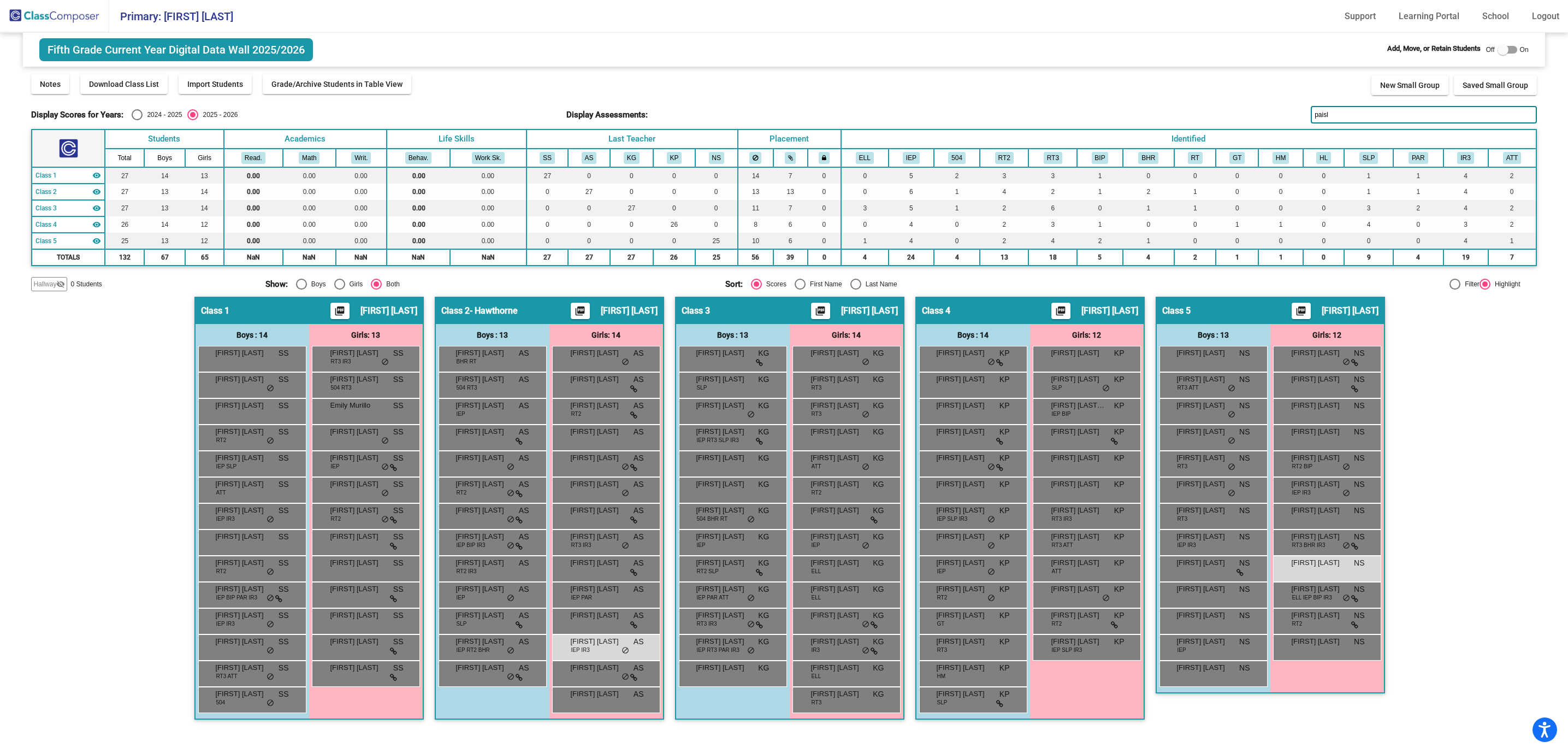 type on "paisl" 